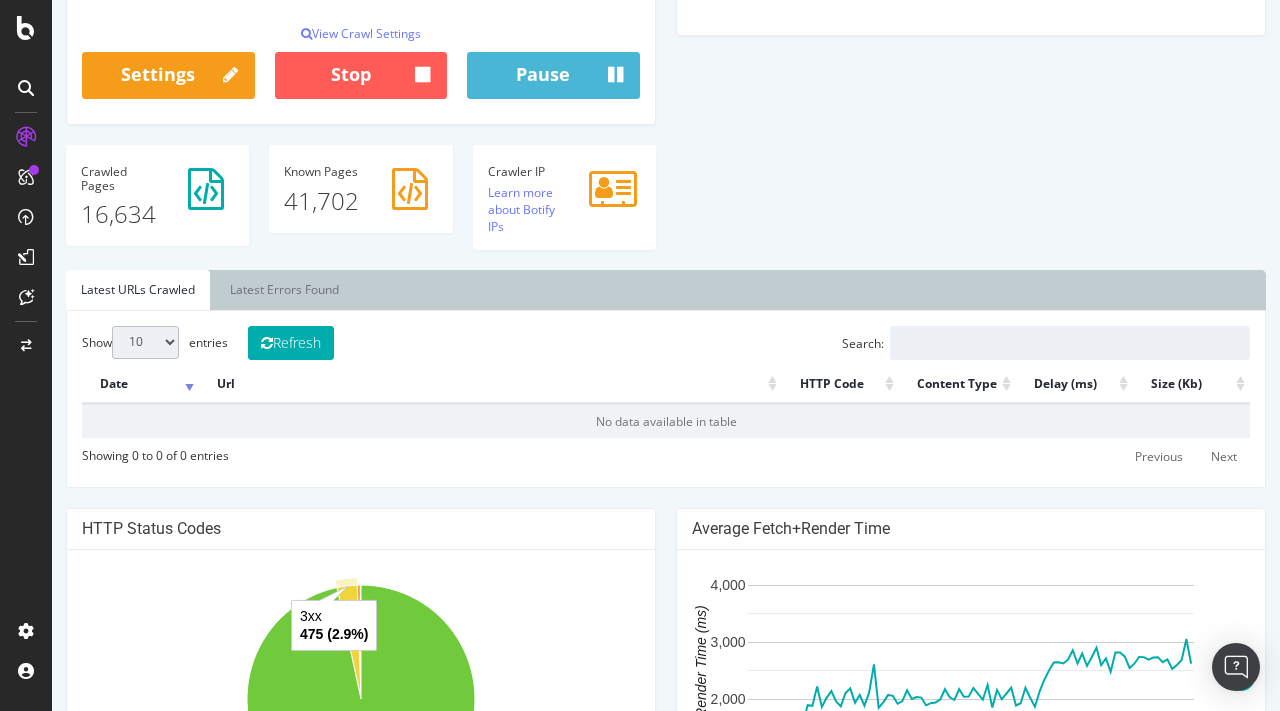 scroll, scrollTop: 0, scrollLeft: 0, axis: both 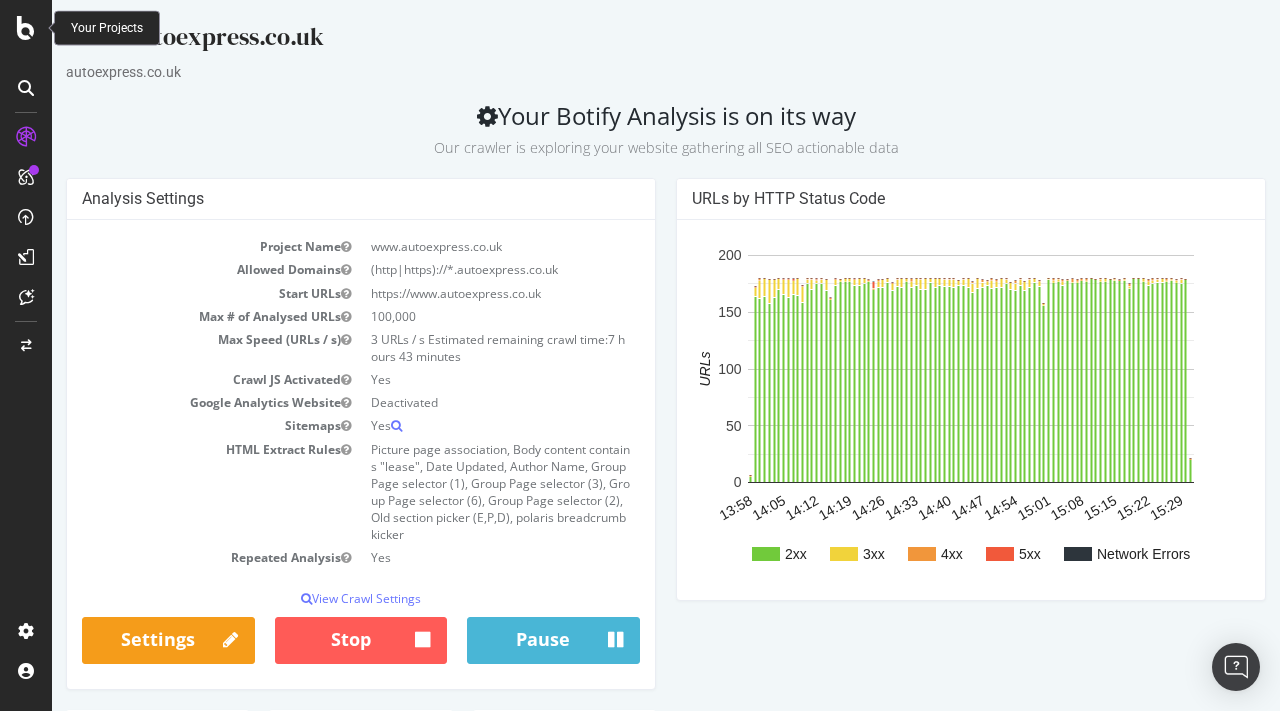 click at bounding box center (26, 28) 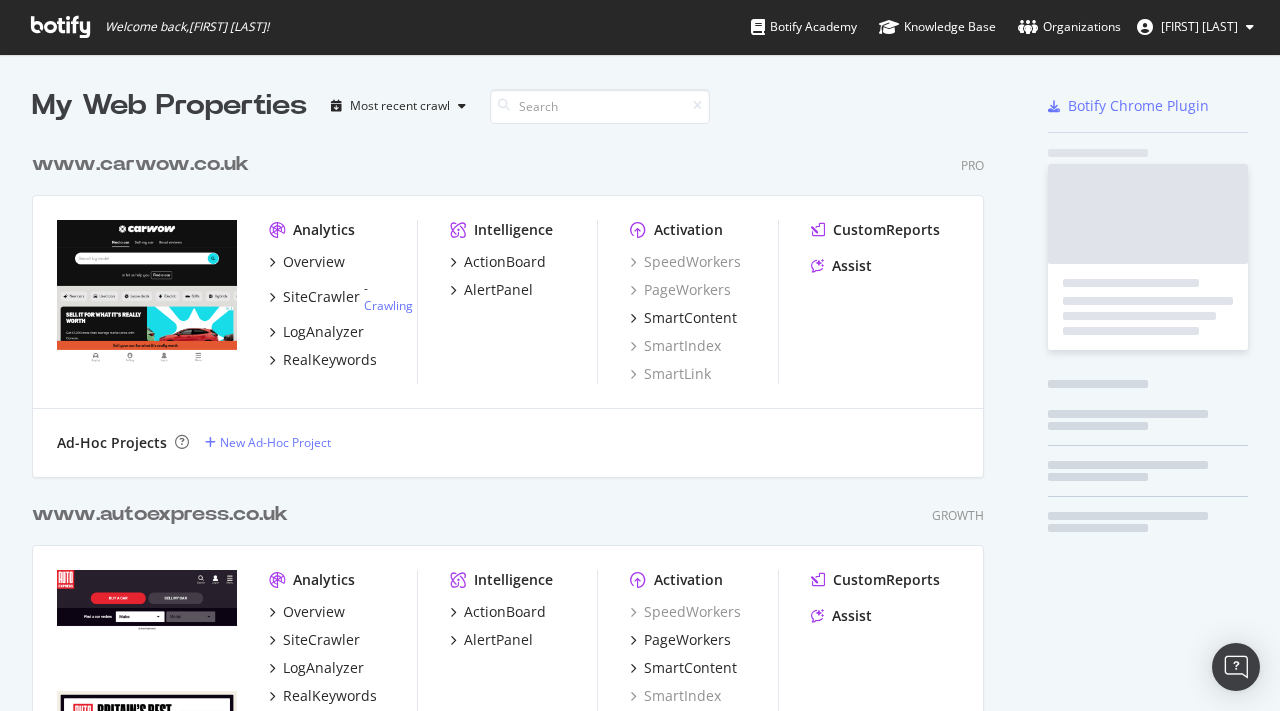 scroll, scrollTop: 1, scrollLeft: 1, axis: both 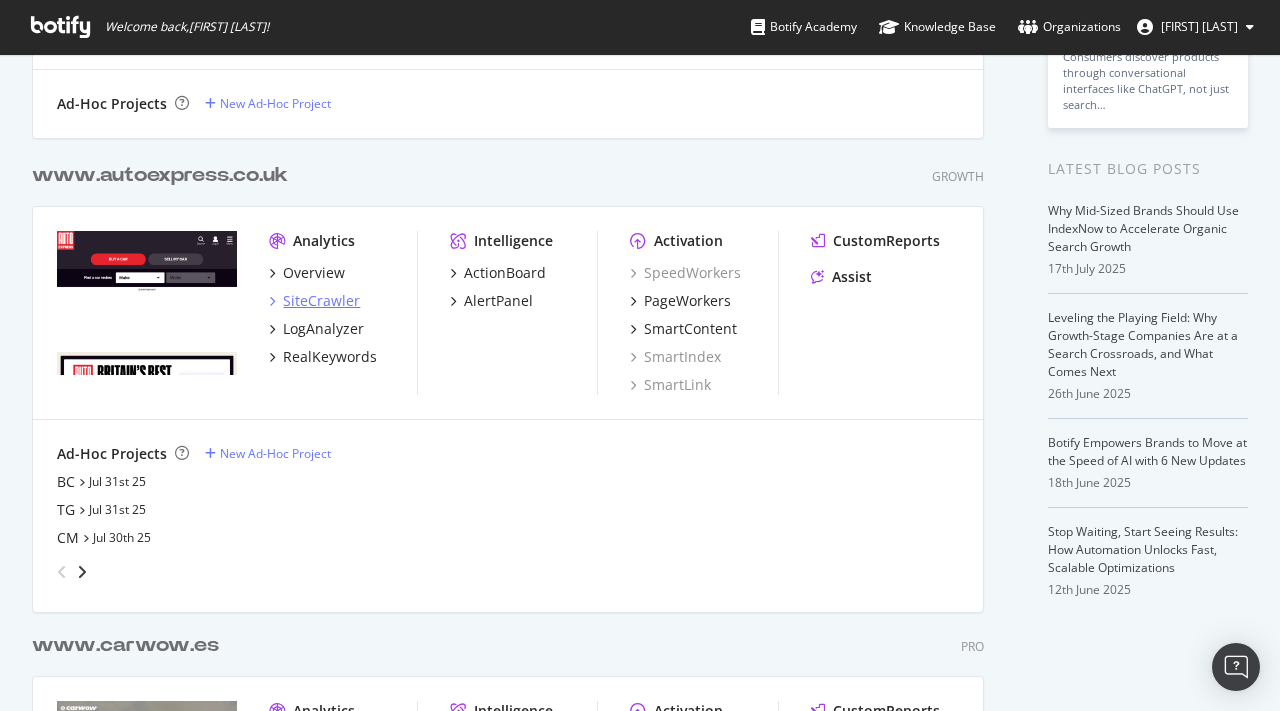 click on "SiteCrawler" at bounding box center (321, 301) 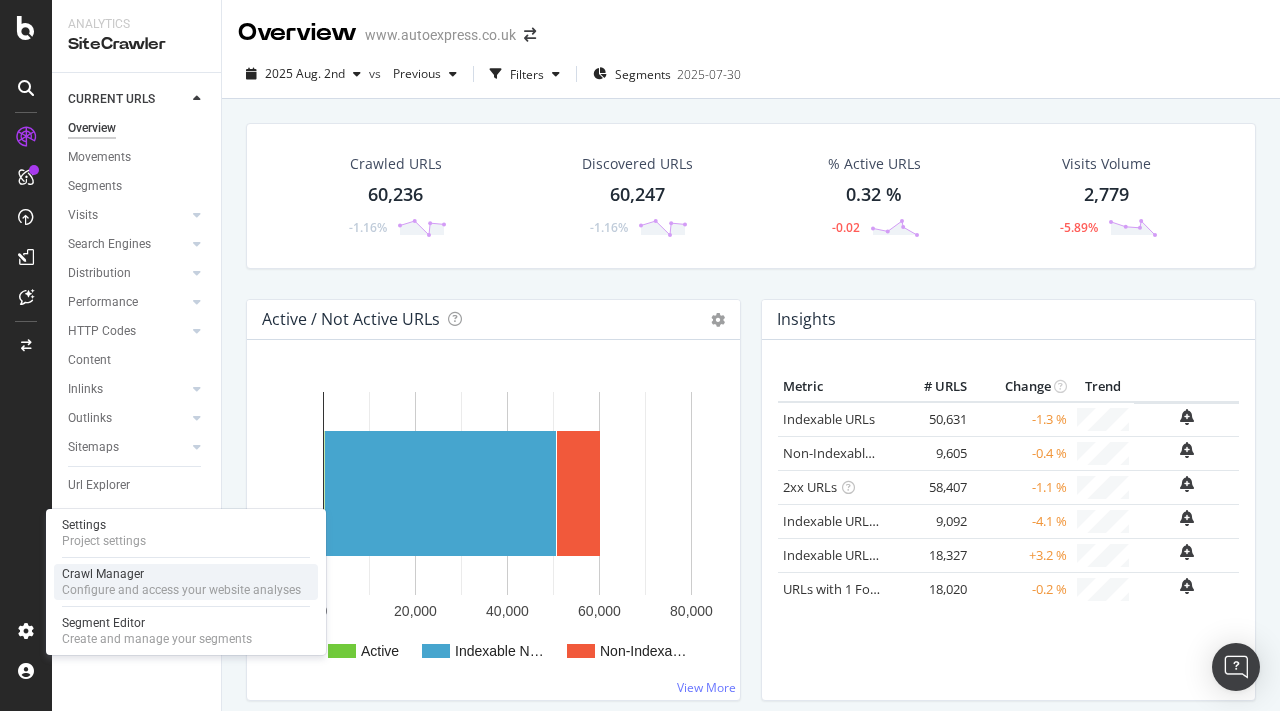click on "Configure and access your website analyses" at bounding box center [181, 590] 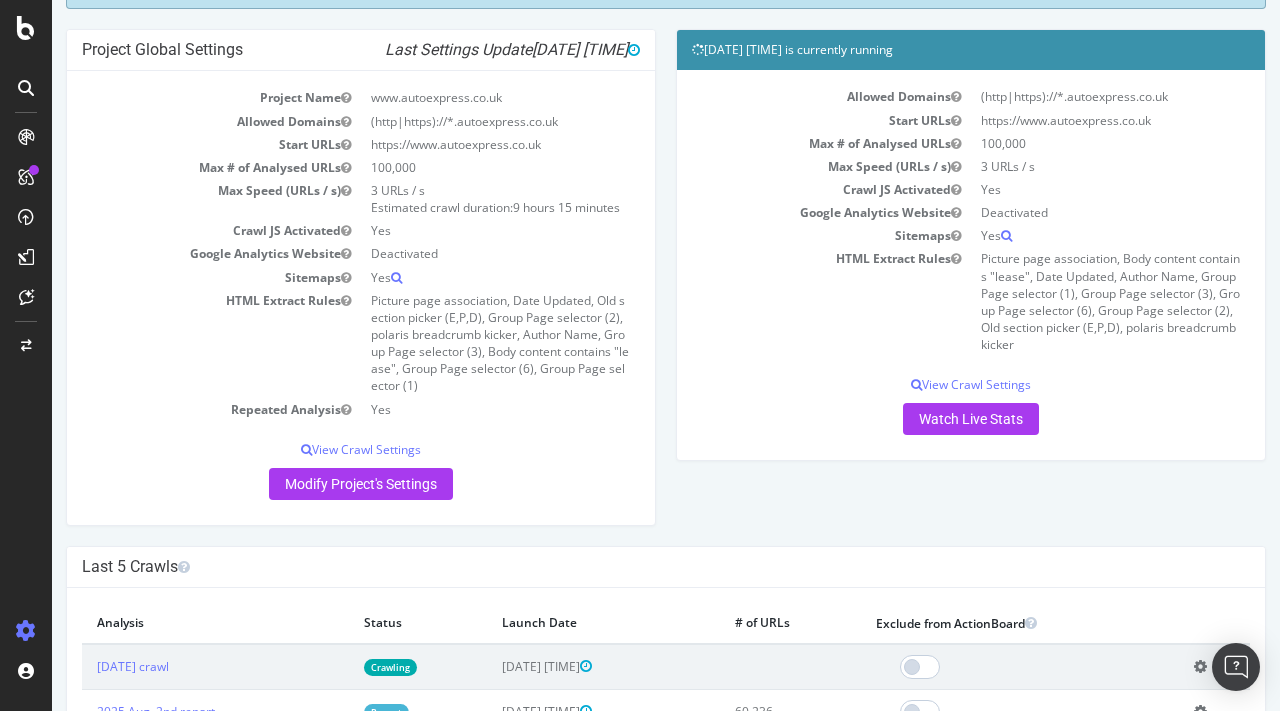 scroll, scrollTop: 0, scrollLeft: 0, axis: both 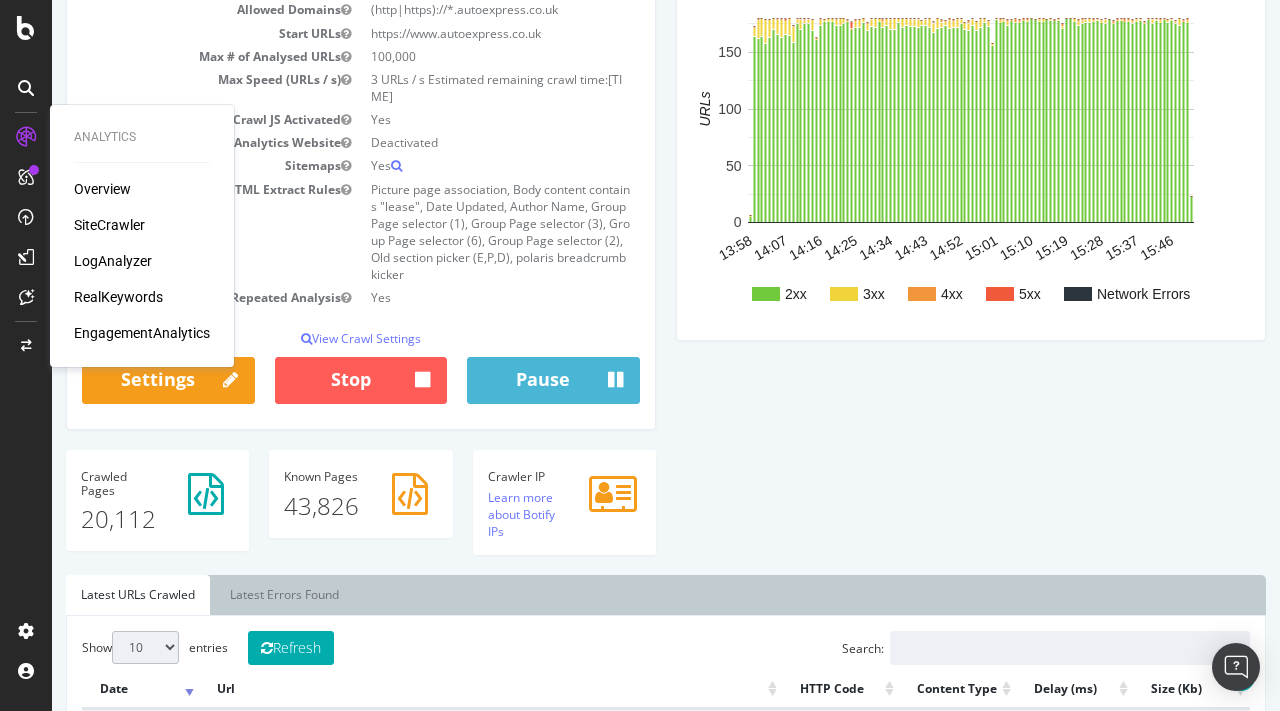 click on "SiteCrawler" at bounding box center [109, 225] 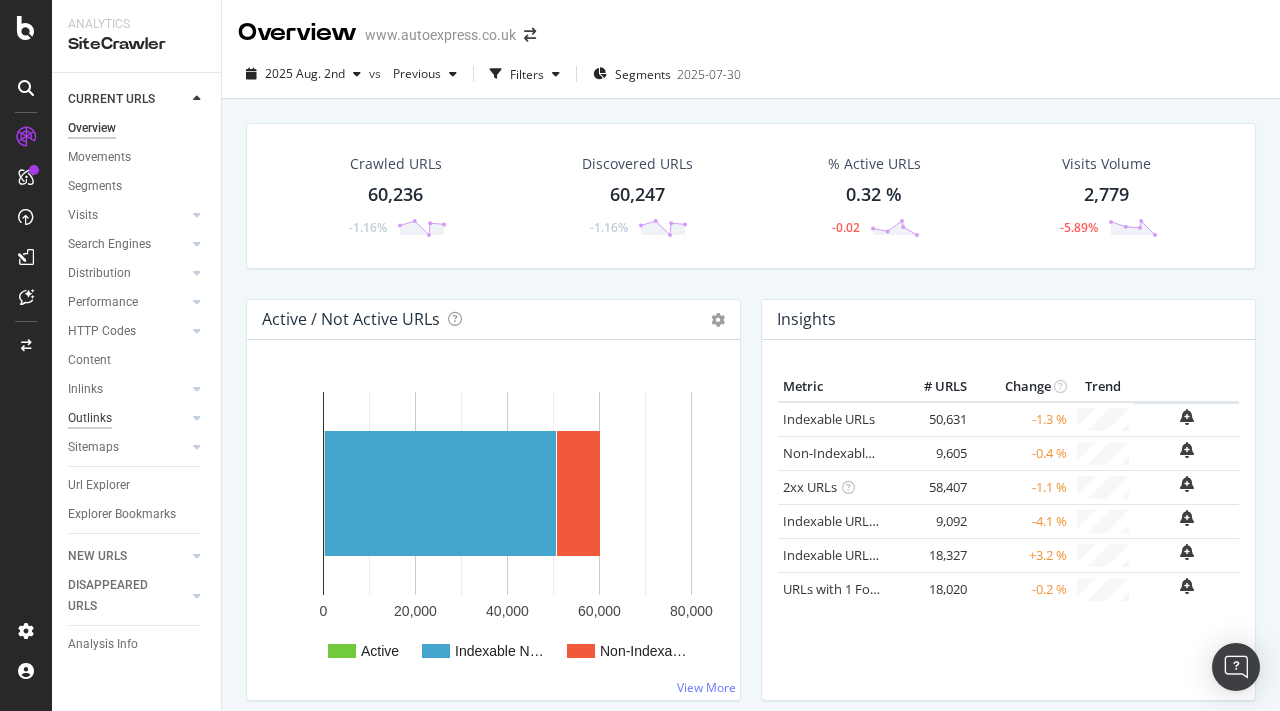 click on "Outlinks" at bounding box center (90, 418) 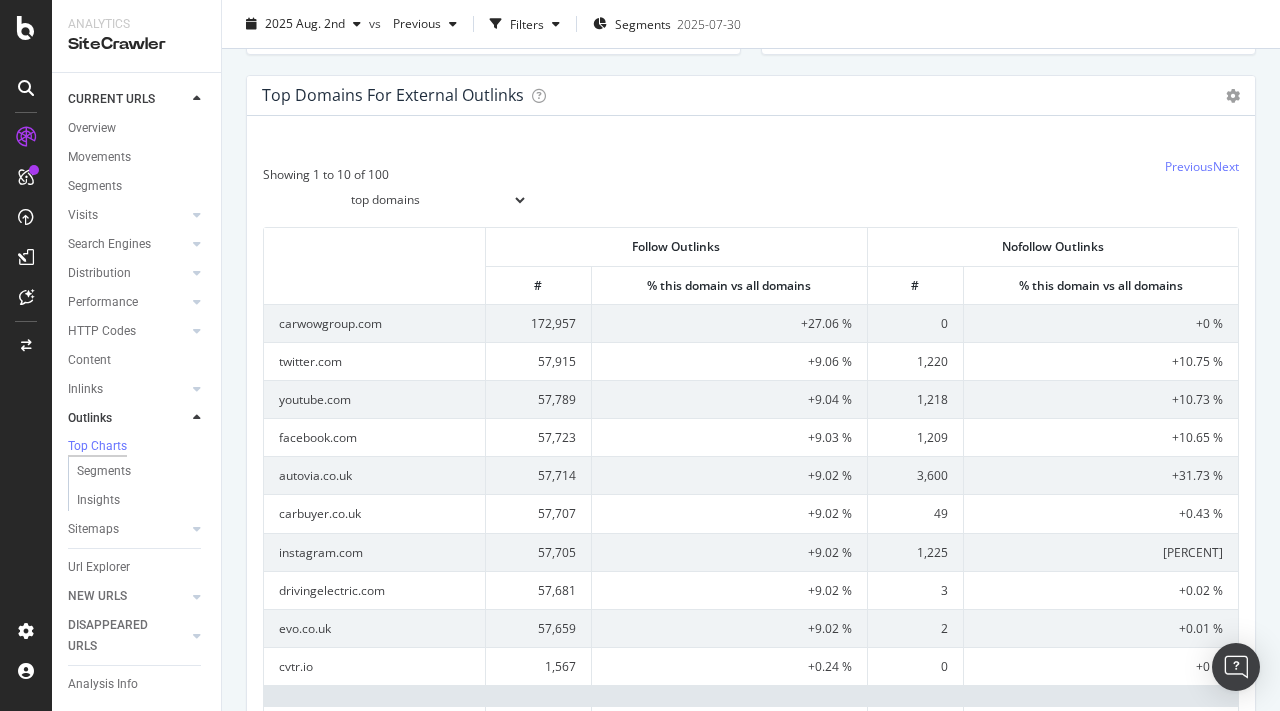 scroll, scrollTop: 622, scrollLeft: 0, axis: vertical 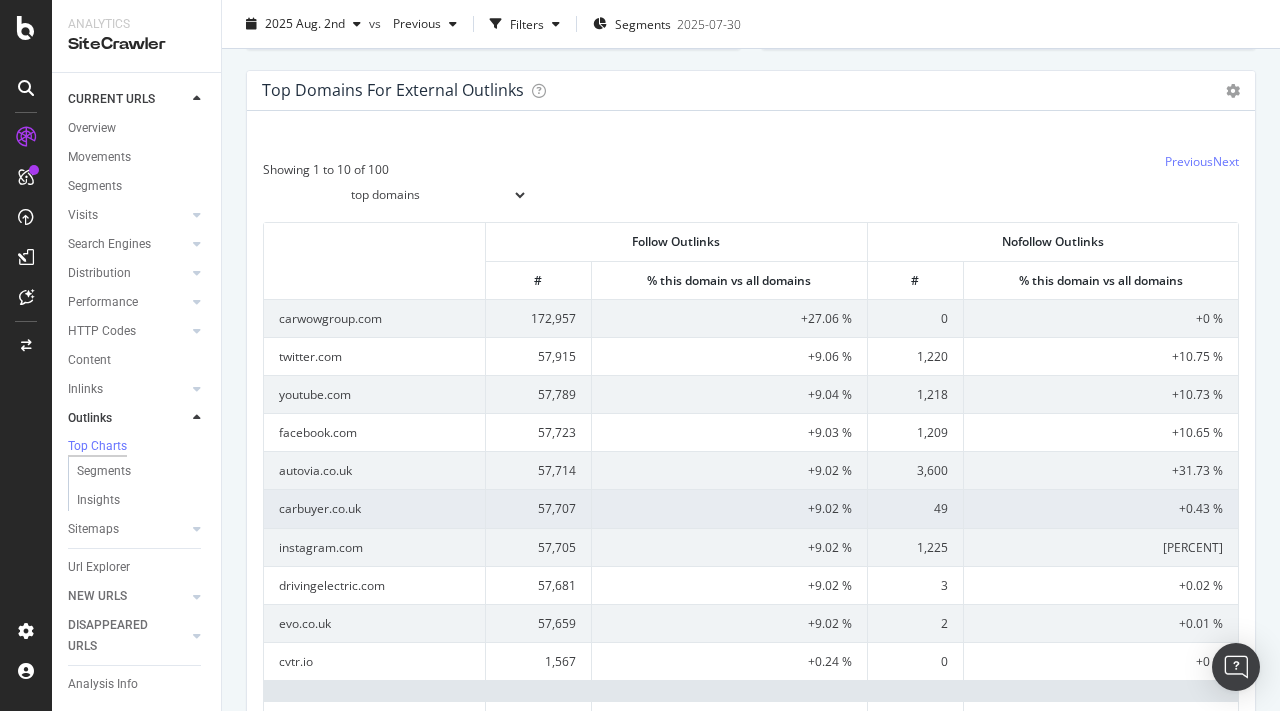 click on "carbuyer.co.uk" at bounding box center [375, 508] 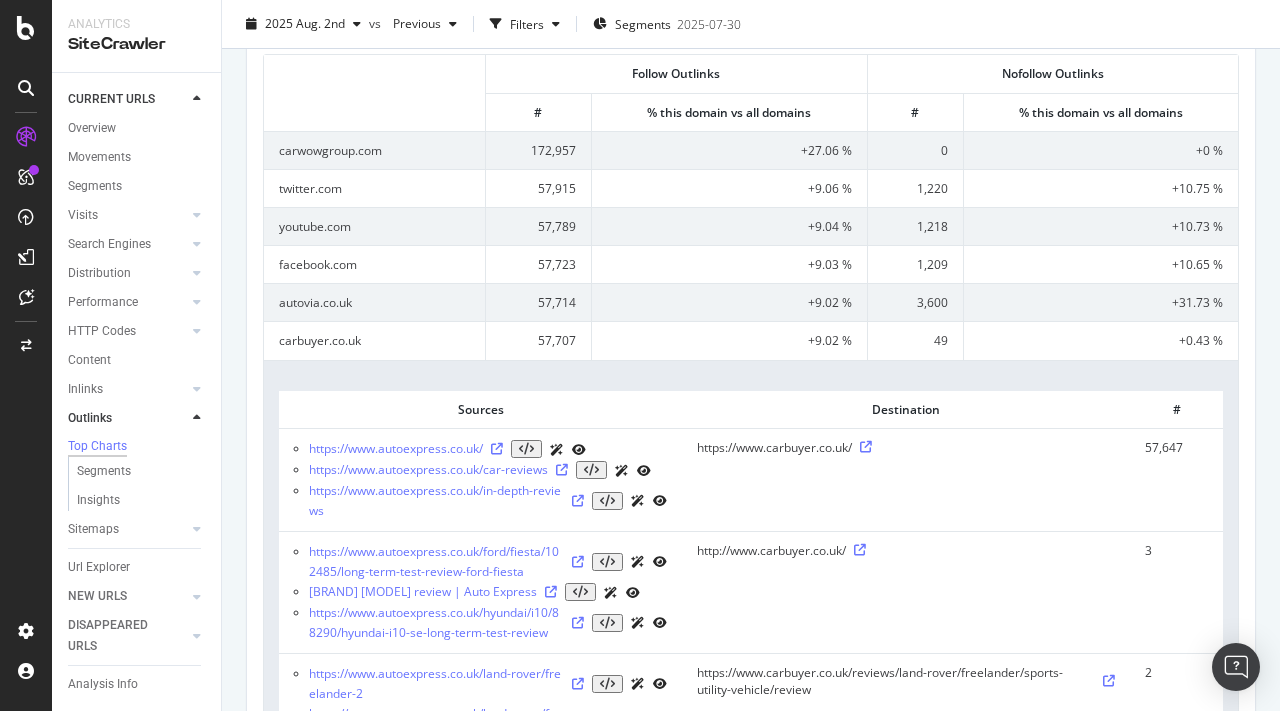 scroll, scrollTop: 950, scrollLeft: 0, axis: vertical 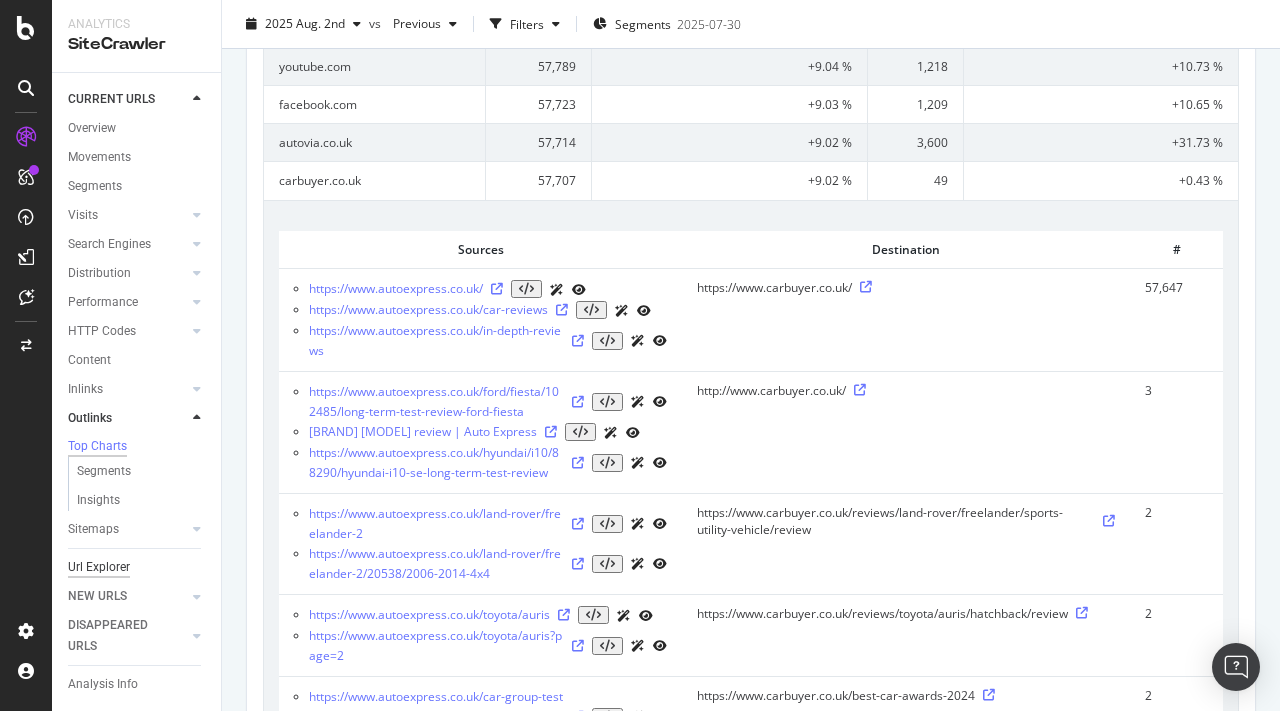 click on "Url Explorer" at bounding box center (99, 567) 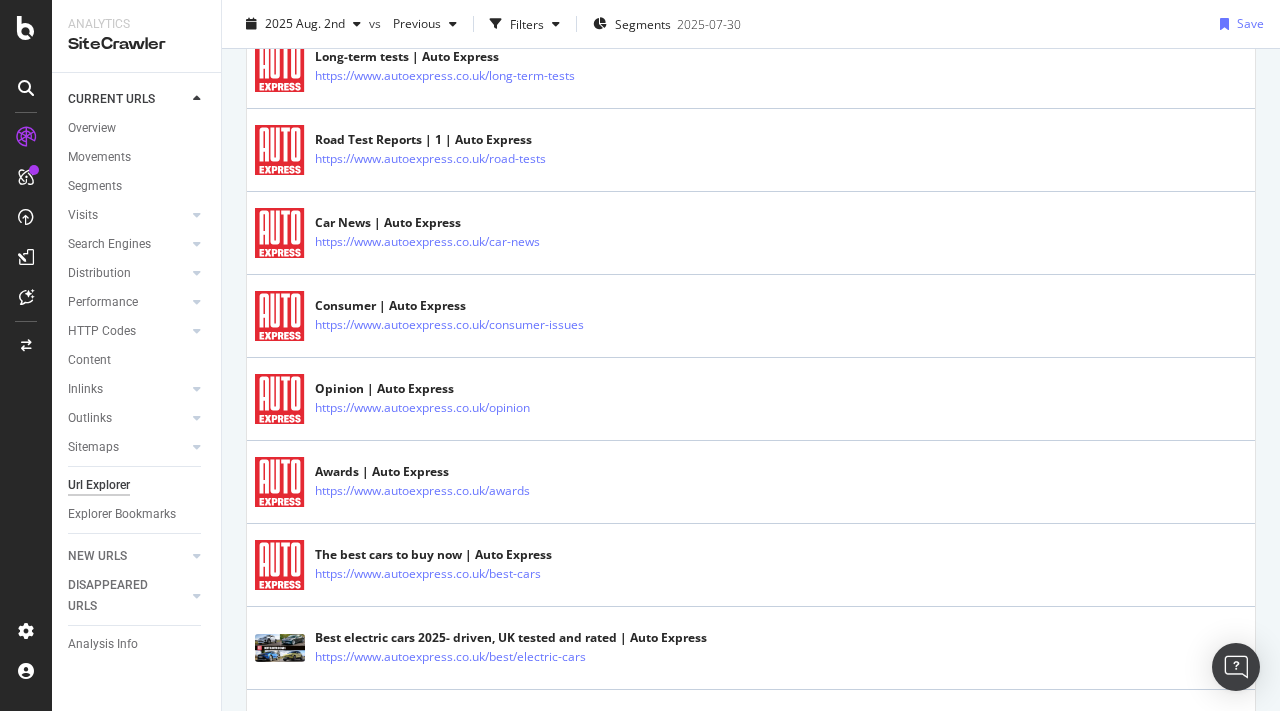 scroll, scrollTop: 0, scrollLeft: 0, axis: both 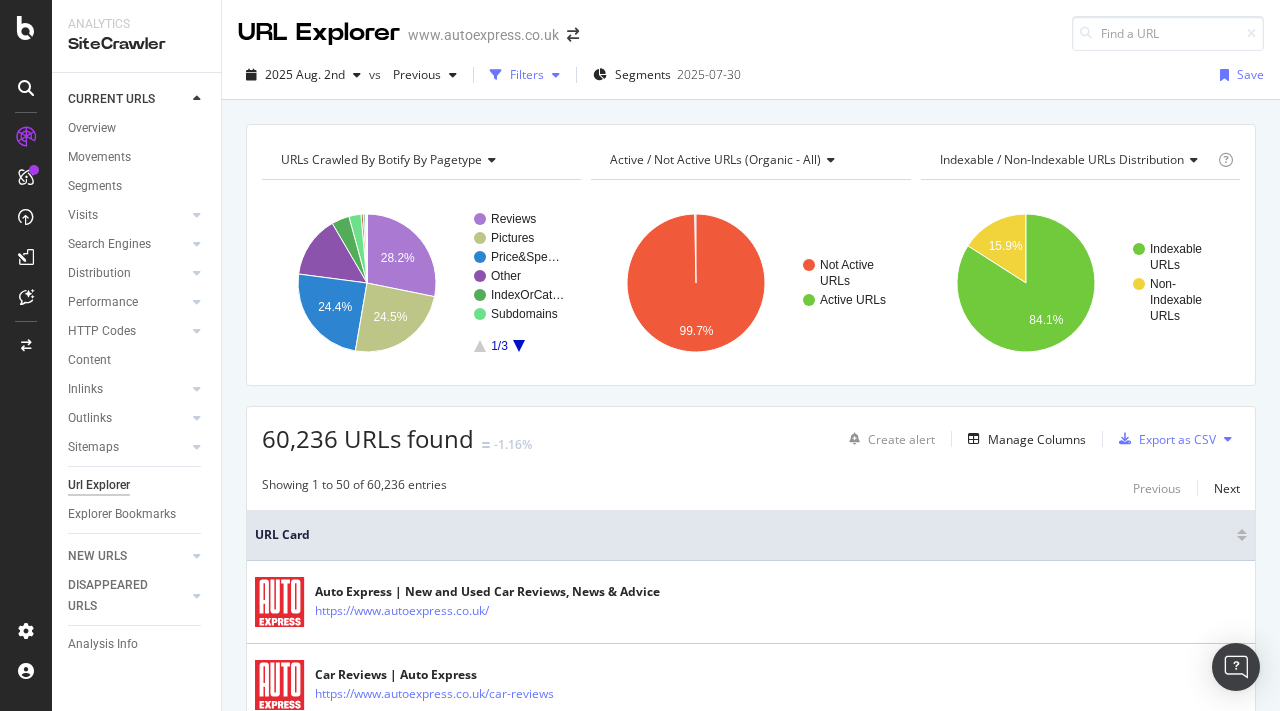 click on "Filters" at bounding box center (527, 74) 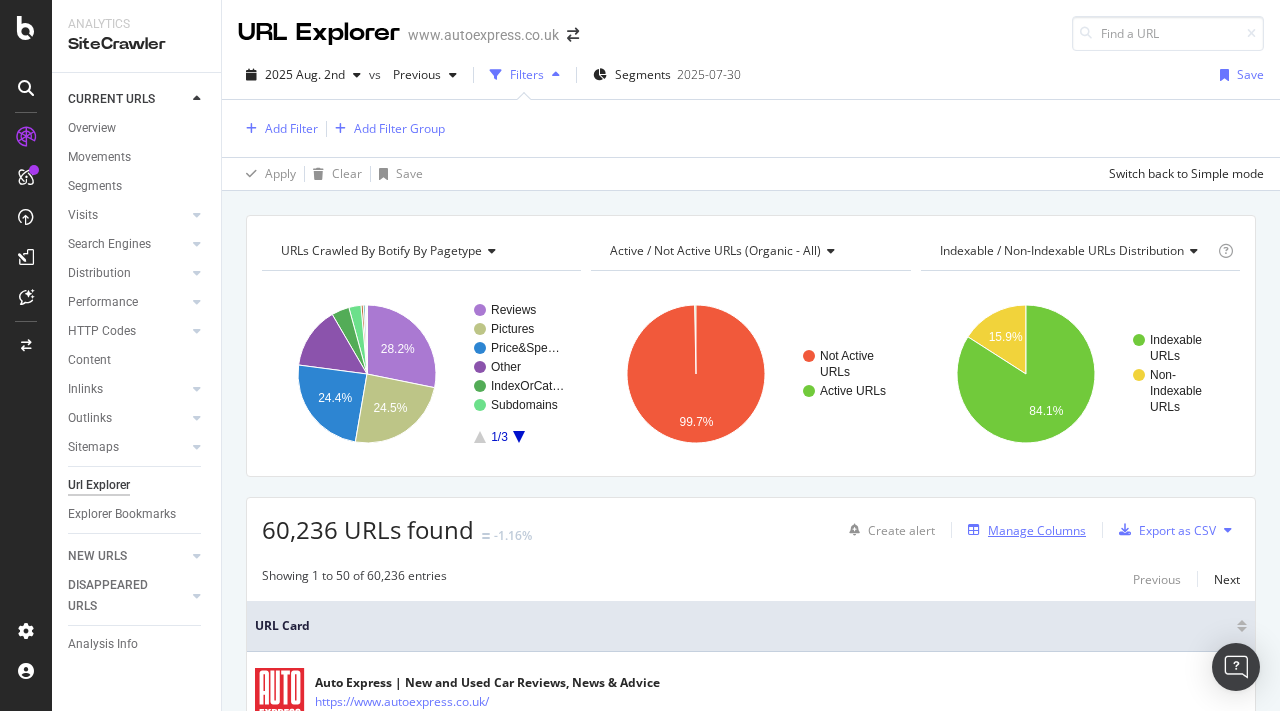click on "Manage Columns" at bounding box center [1037, 530] 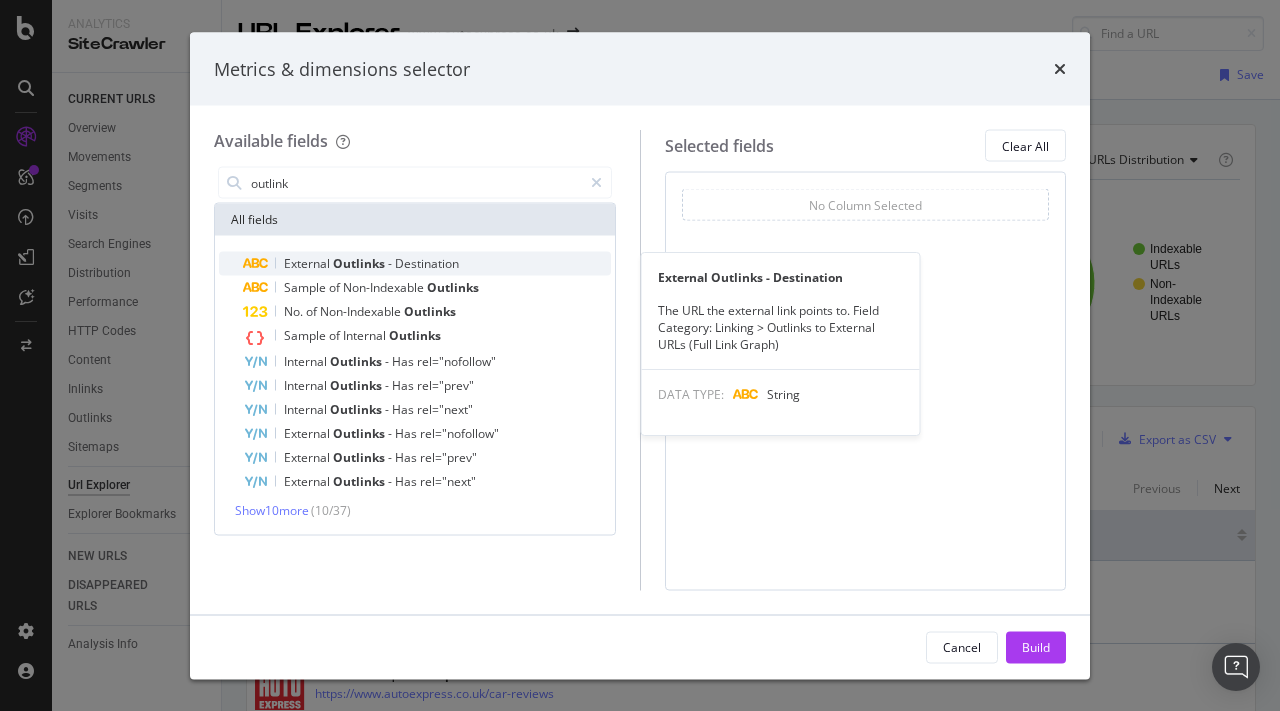 type on "outlink" 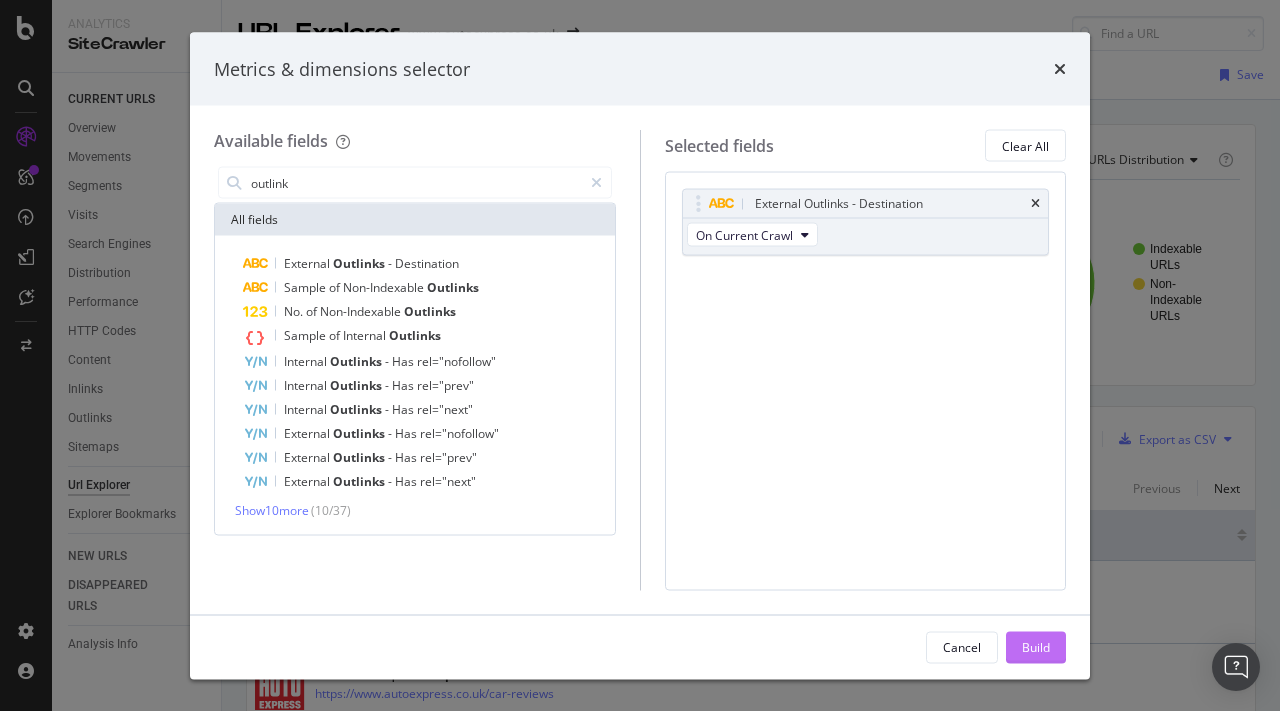 click on "Build" at bounding box center [1036, 646] 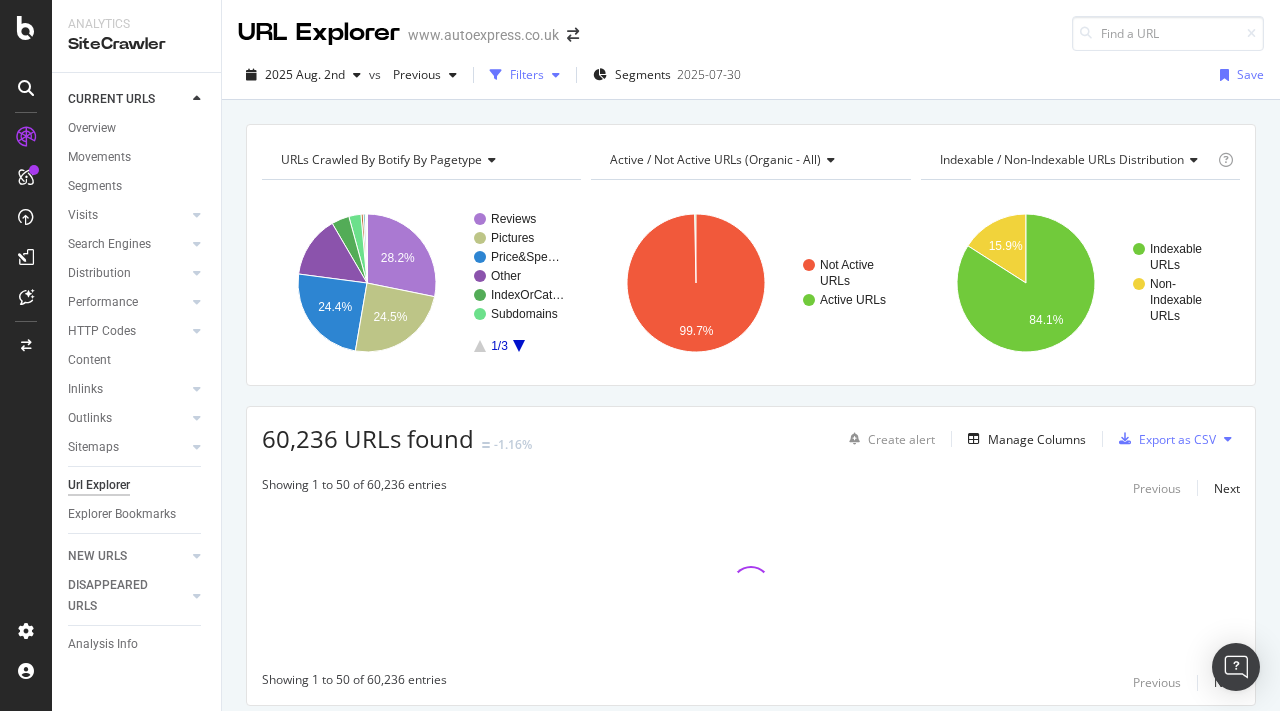 click on "Filters" at bounding box center [527, 74] 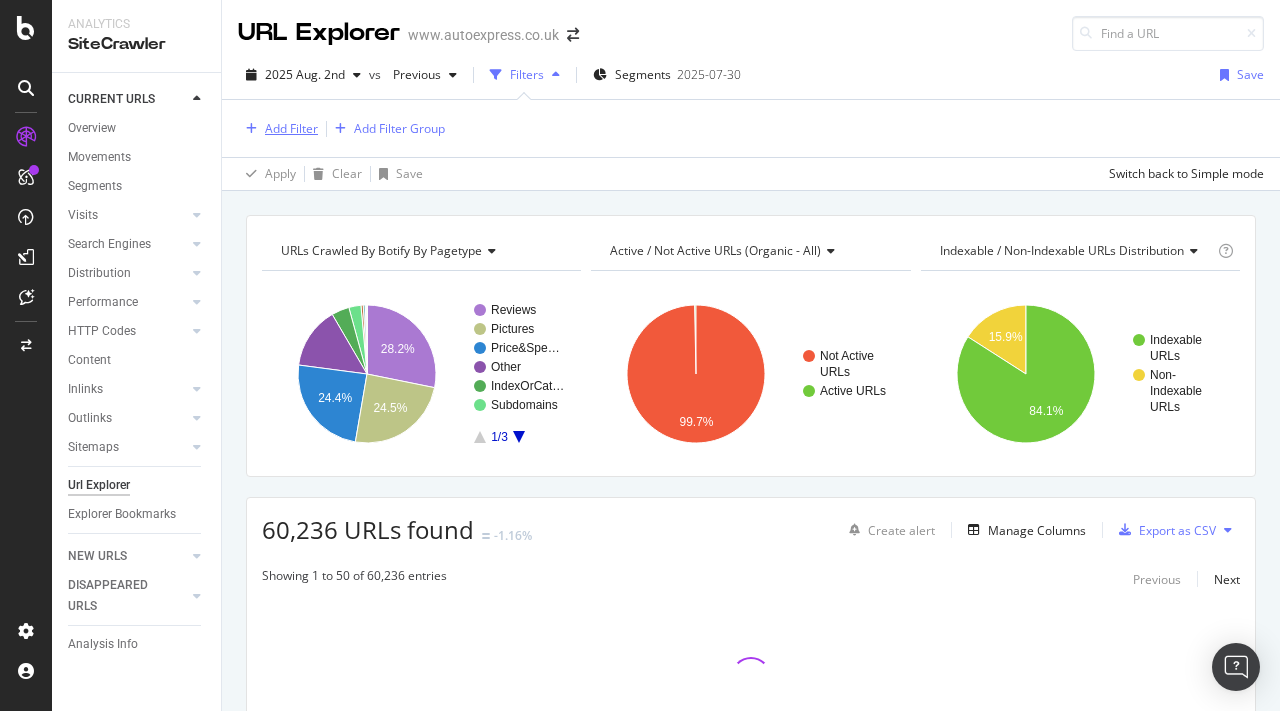 click on "Add Filter" at bounding box center (291, 128) 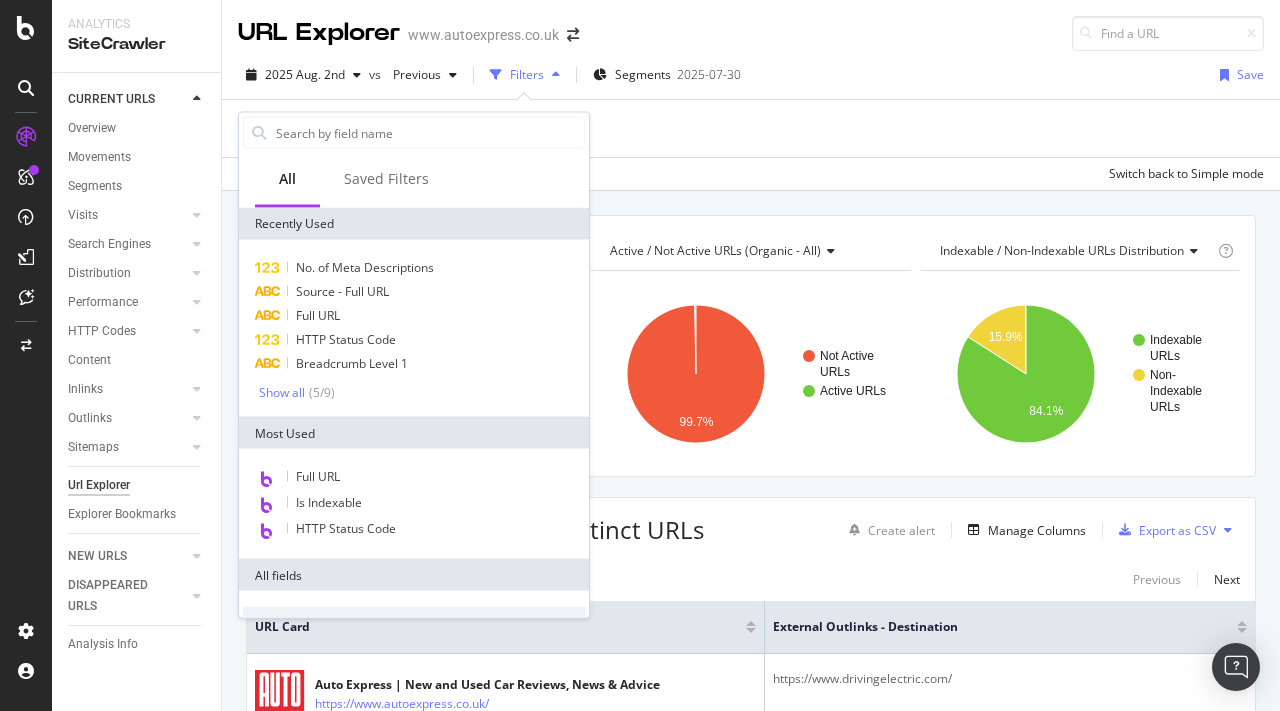 type on "o" 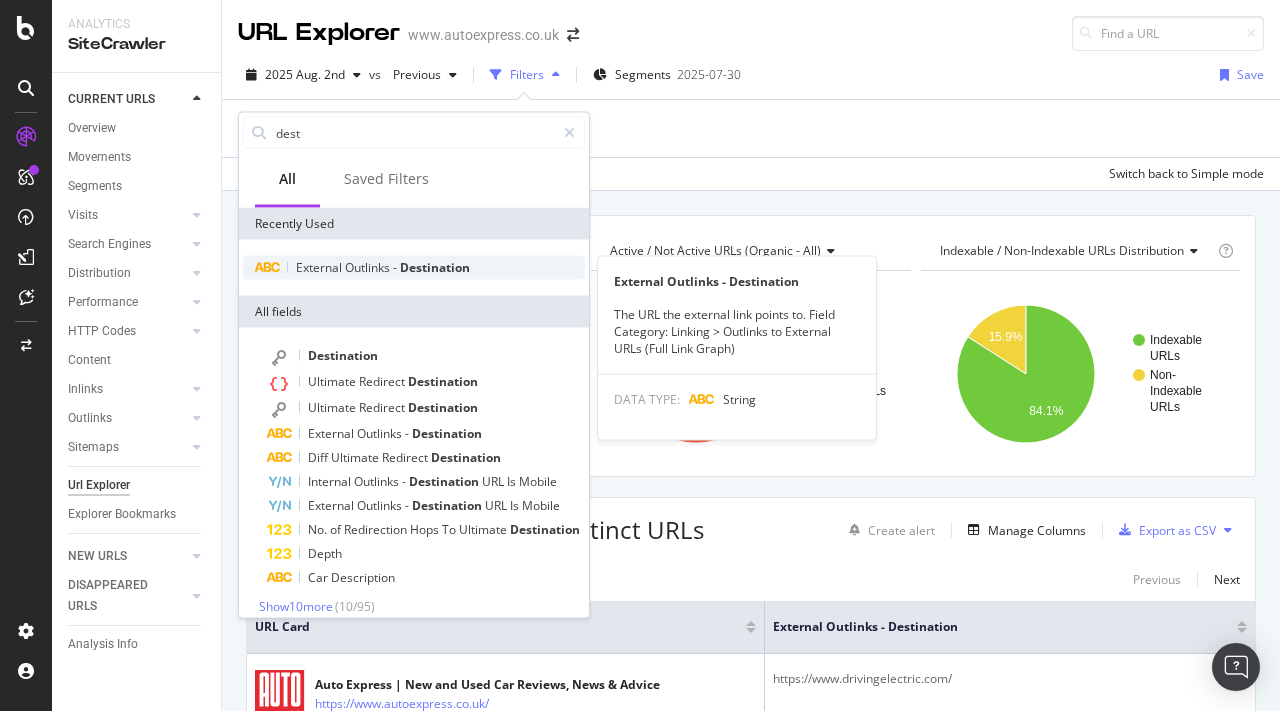 type on "dest" 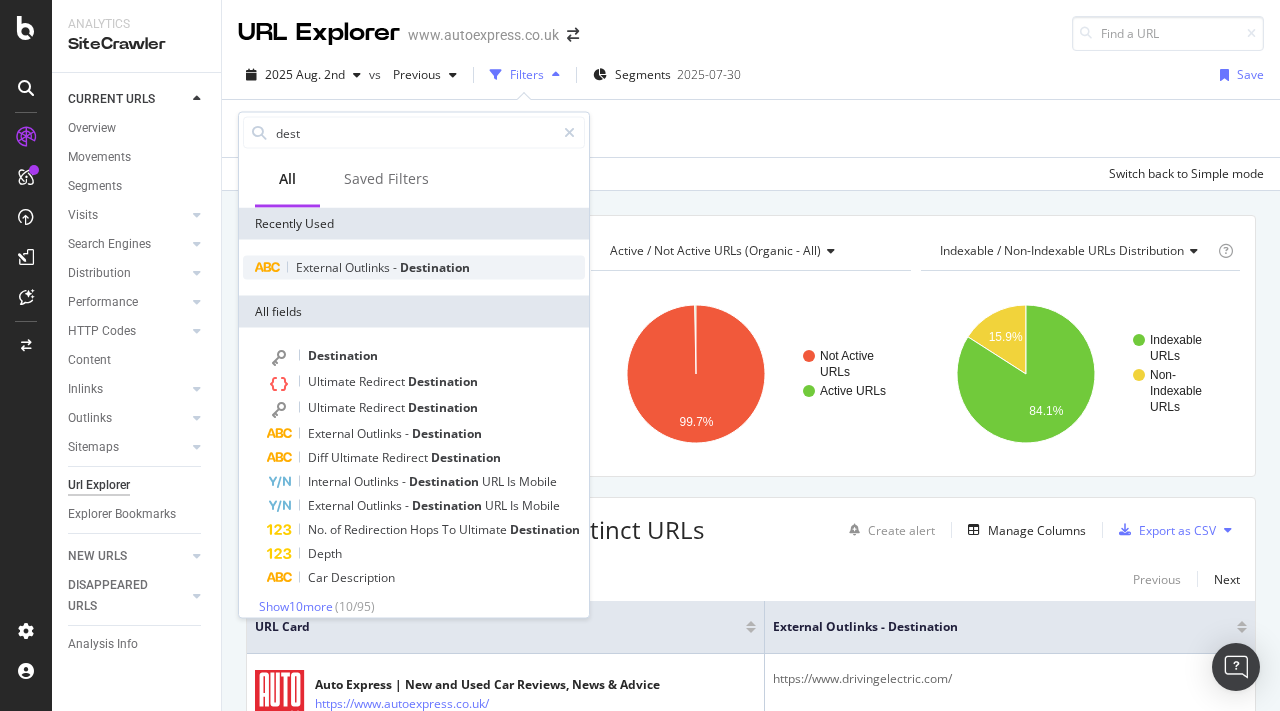 click on "Outlinks" at bounding box center (369, 267) 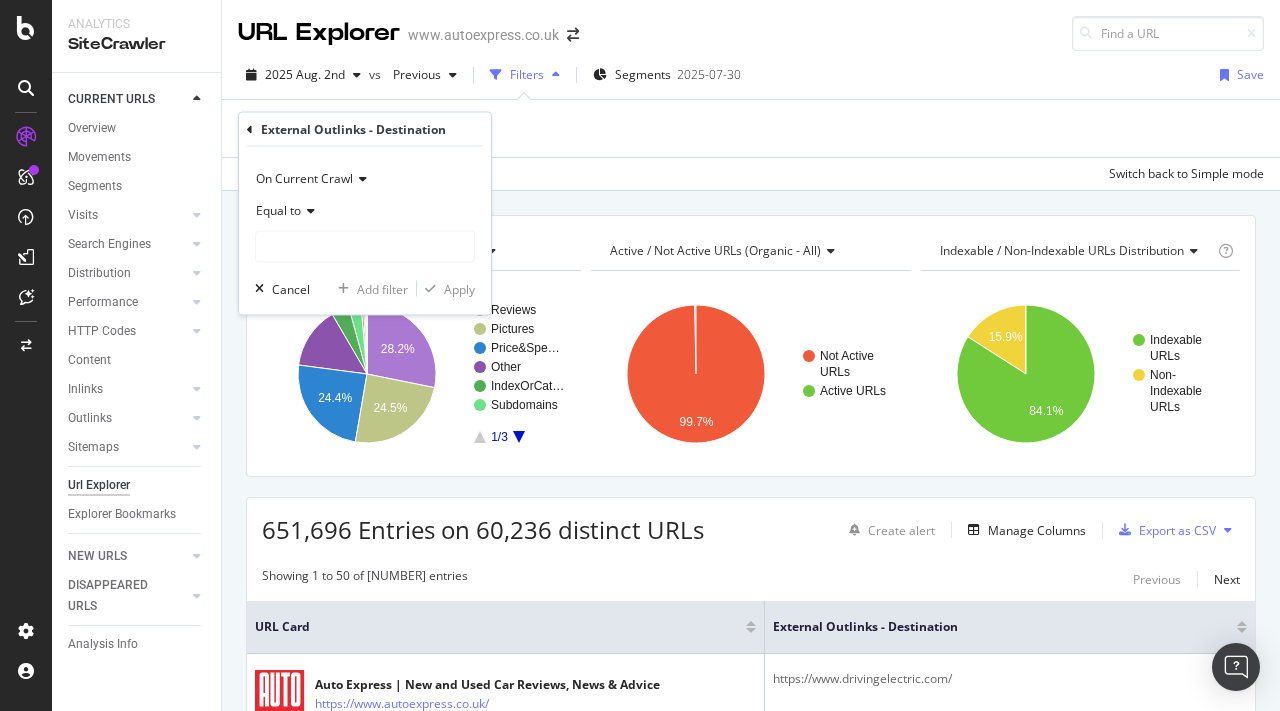 click on "Equal to" at bounding box center [365, 211] 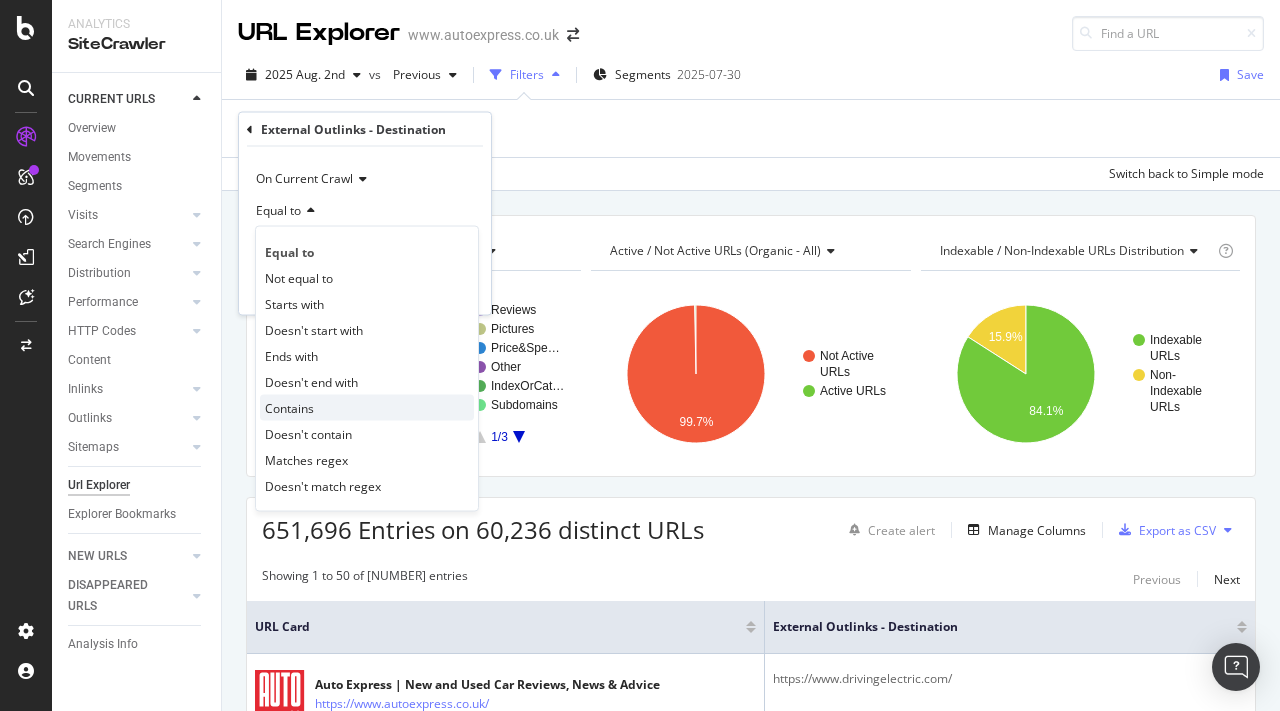 click on "Contains" at bounding box center (367, 408) 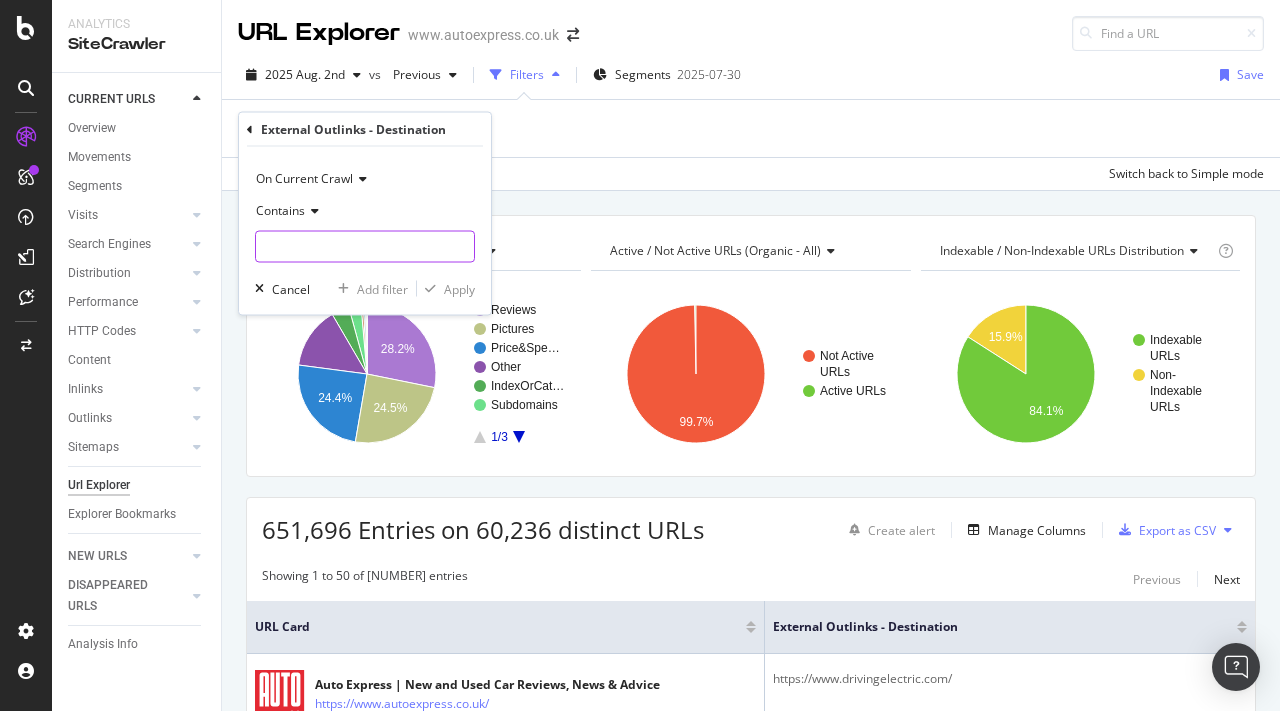 click at bounding box center [365, 247] 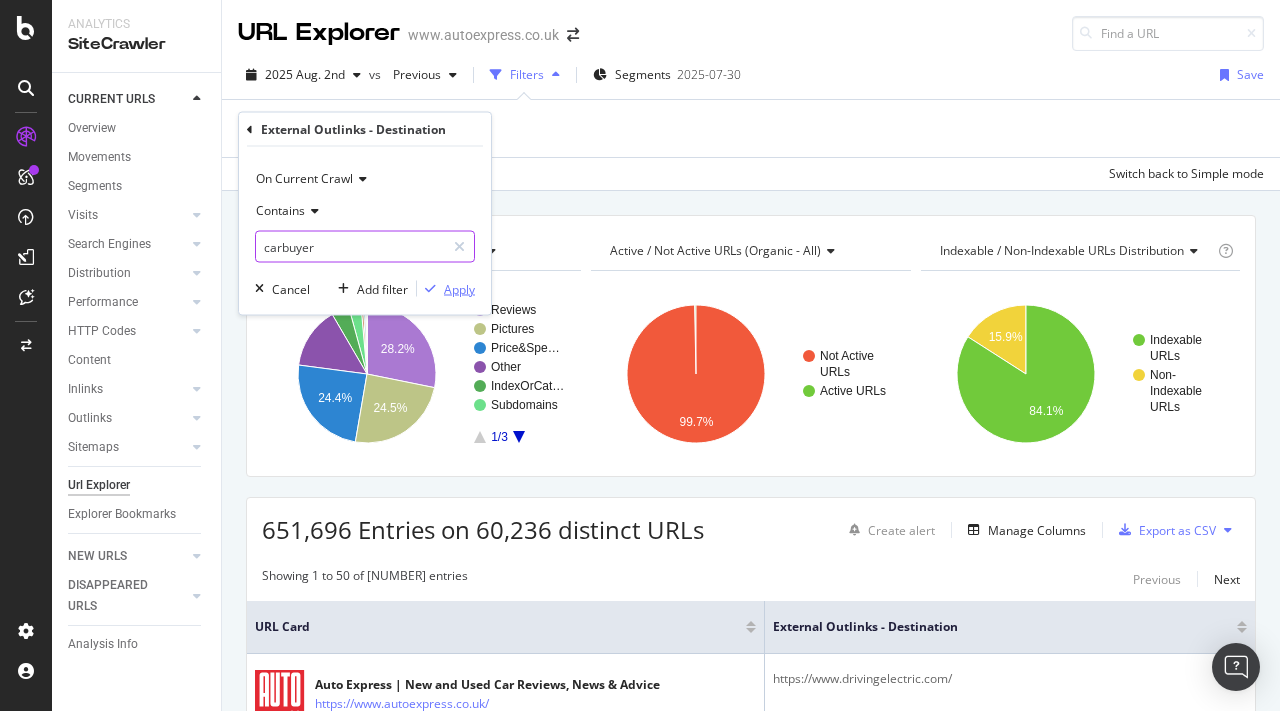 type on "carbuyer" 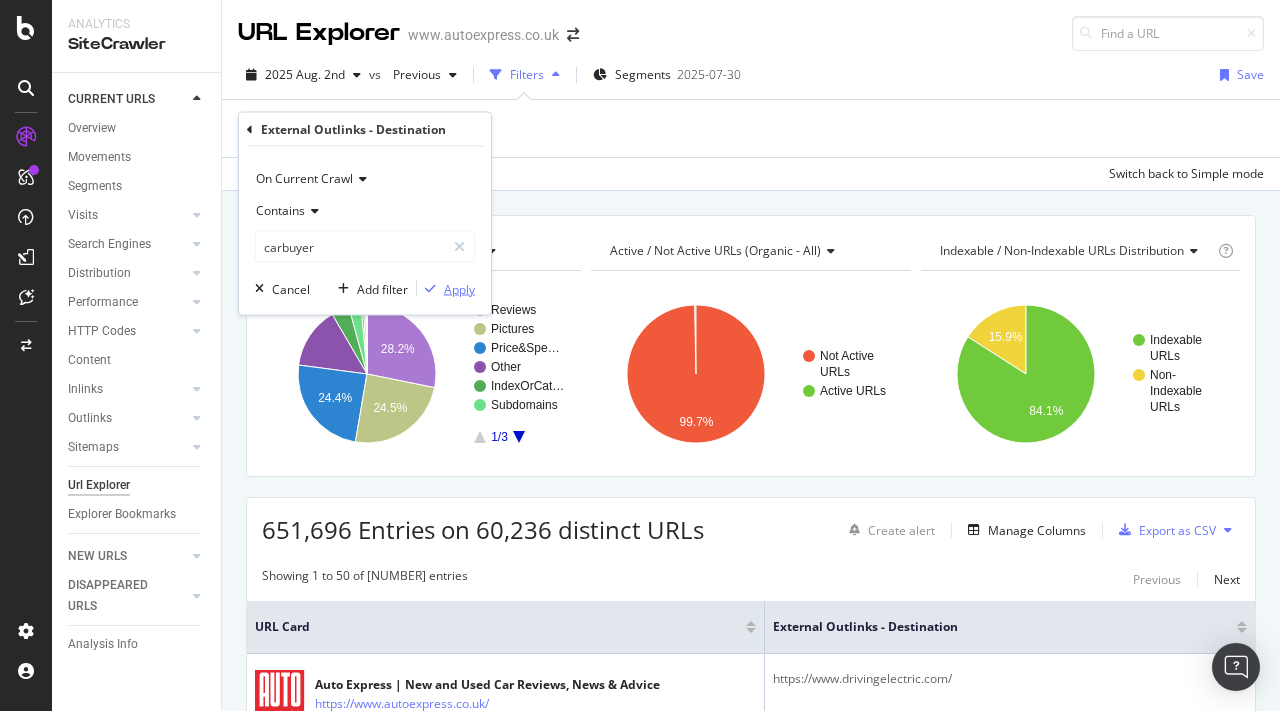 click on "Apply" at bounding box center [459, 288] 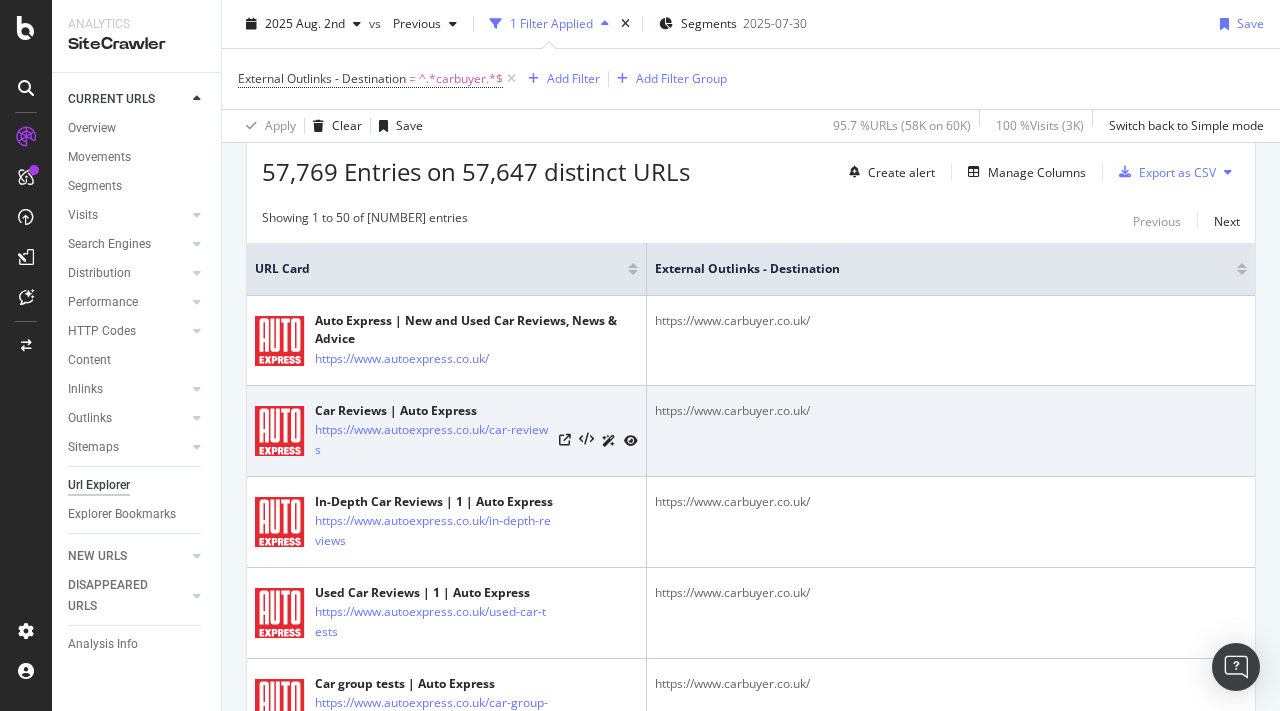 scroll, scrollTop: 322, scrollLeft: 0, axis: vertical 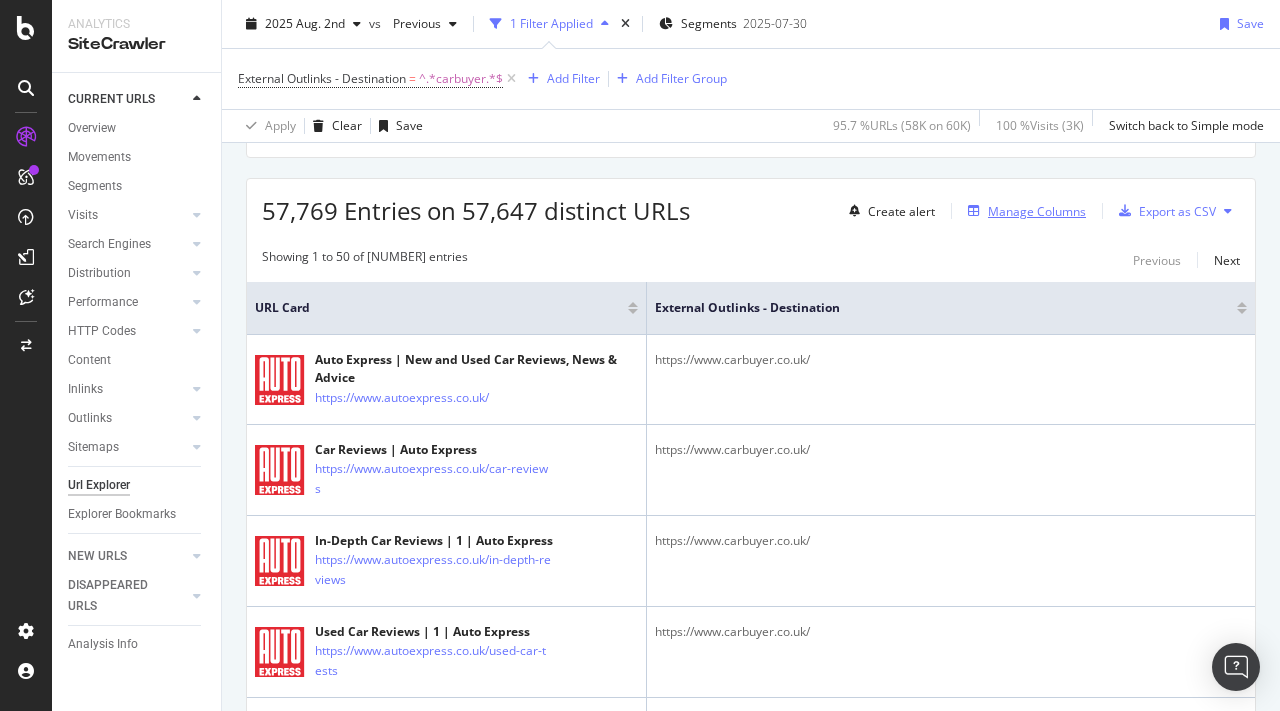 click on "Manage Columns" at bounding box center [1037, 211] 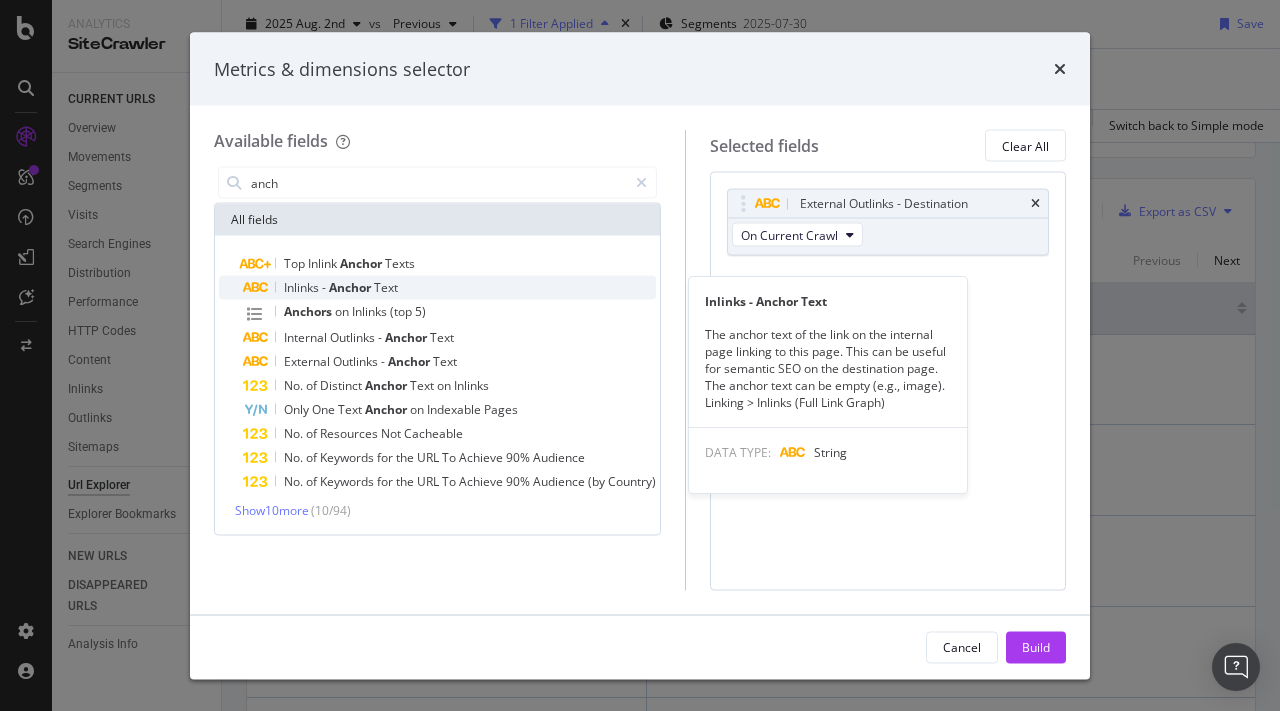 type on "anch" 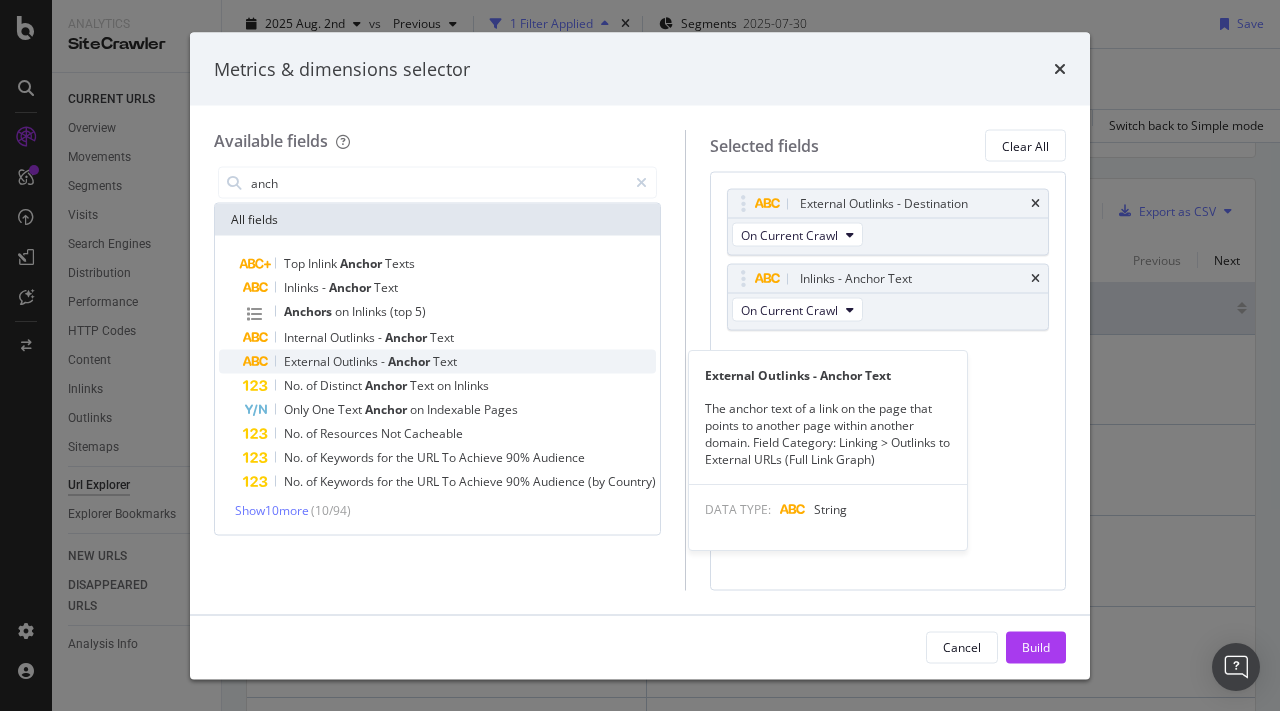 click on "External   Outlinks   -   Anchor   Text" at bounding box center [449, 362] 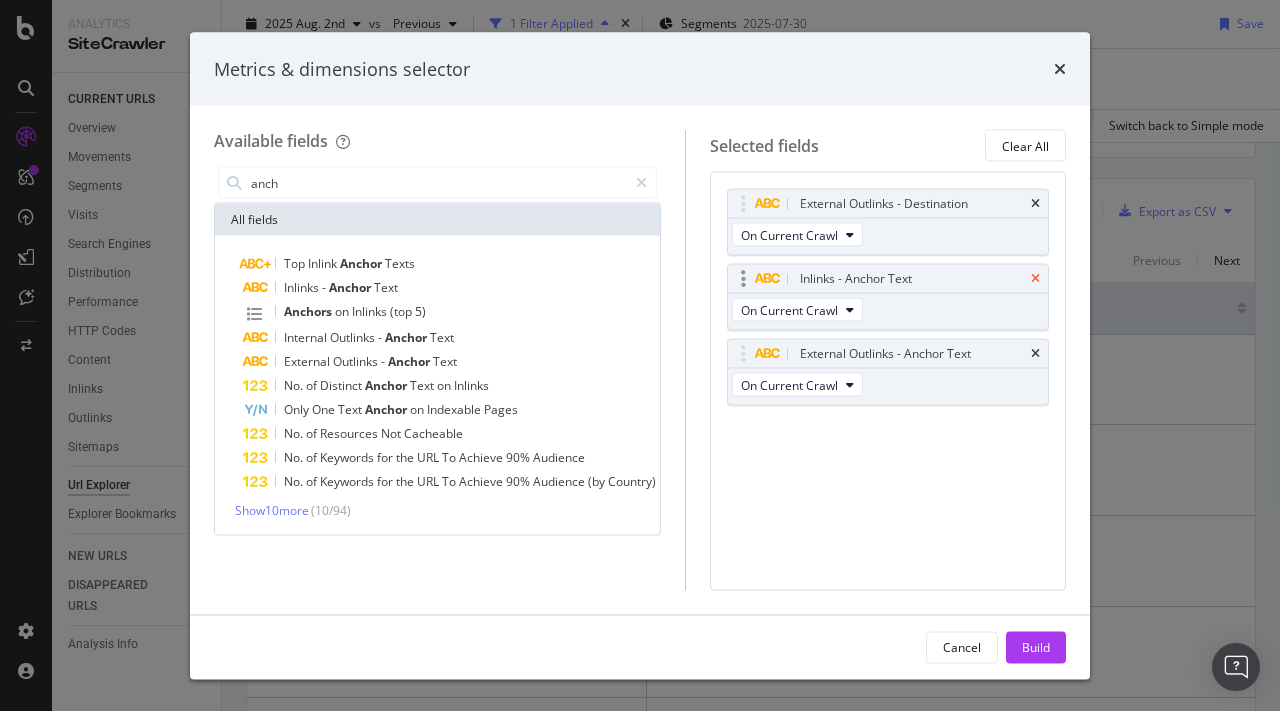 click at bounding box center (1035, 279) 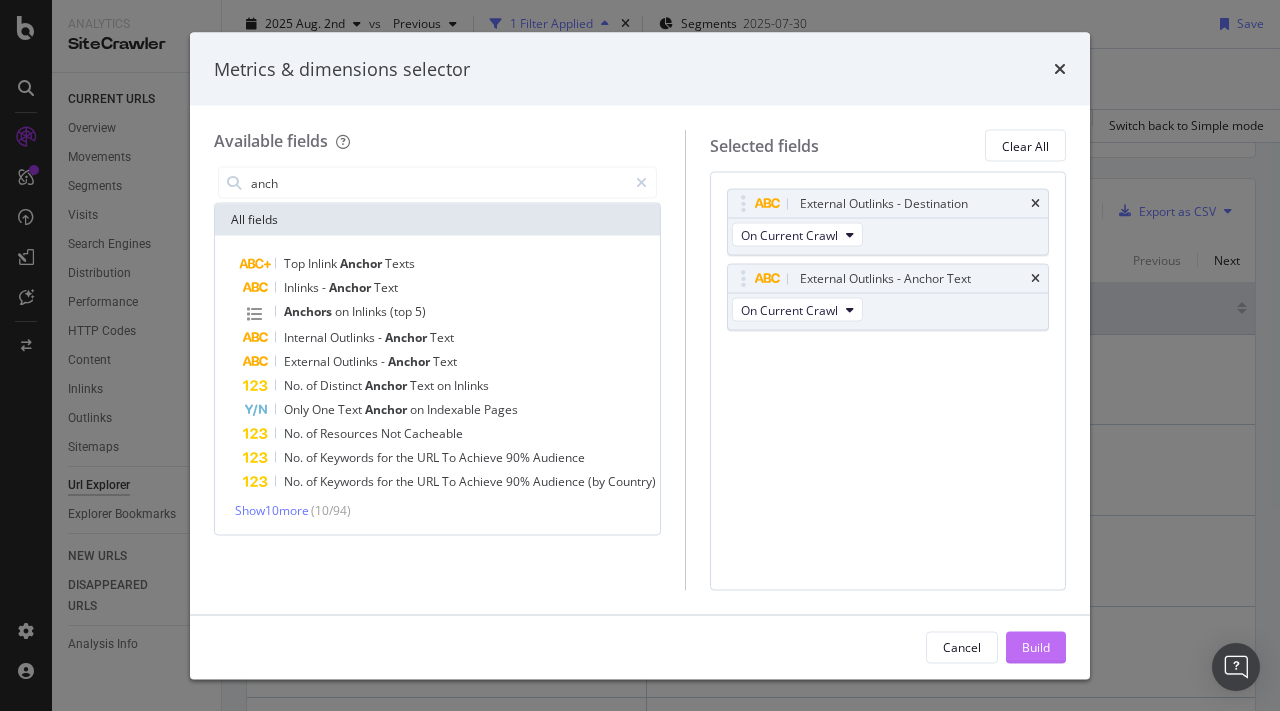 click on "Build" at bounding box center [1036, 647] 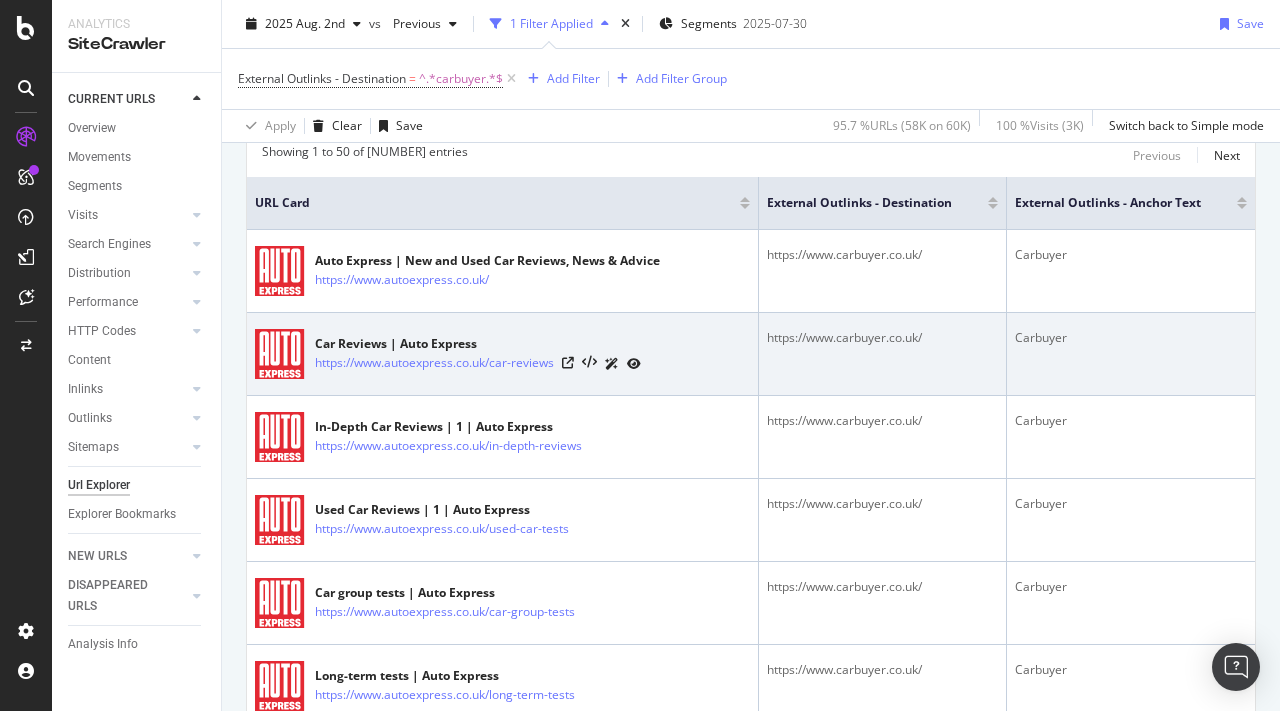 scroll, scrollTop: 424, scrollLeft: 0, axis: vertical 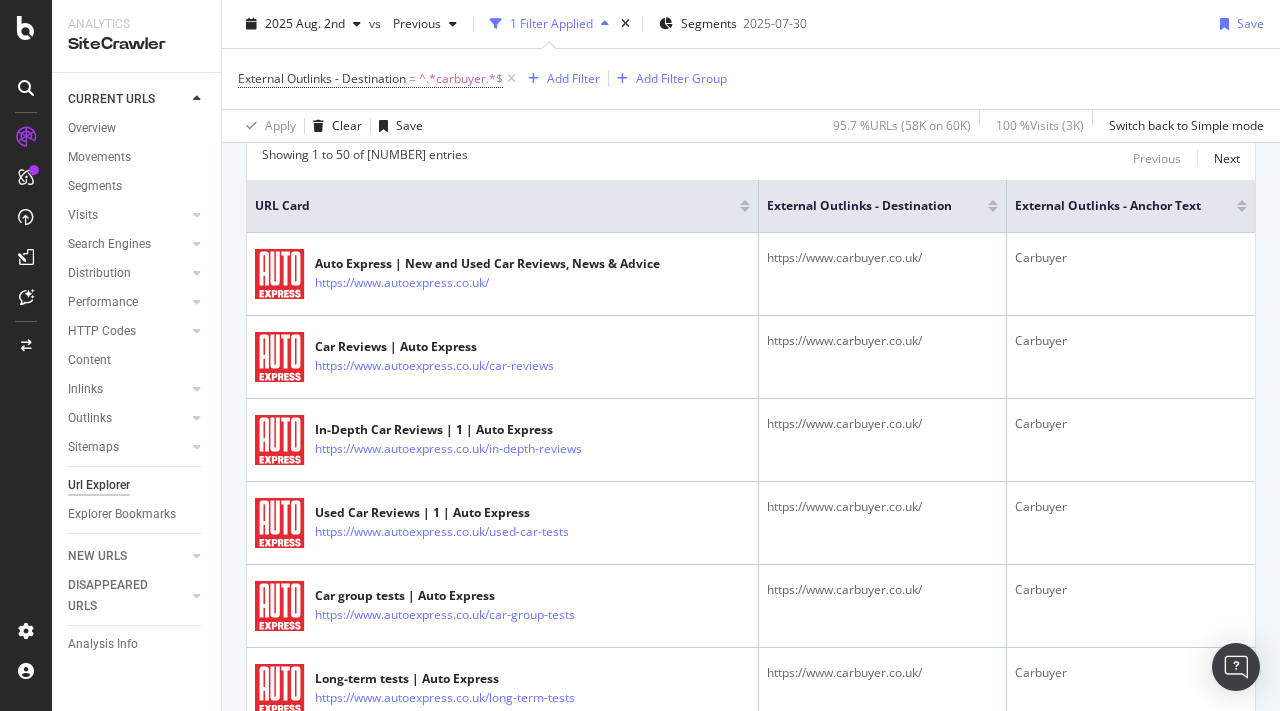 click at bounding box center [993, 209] 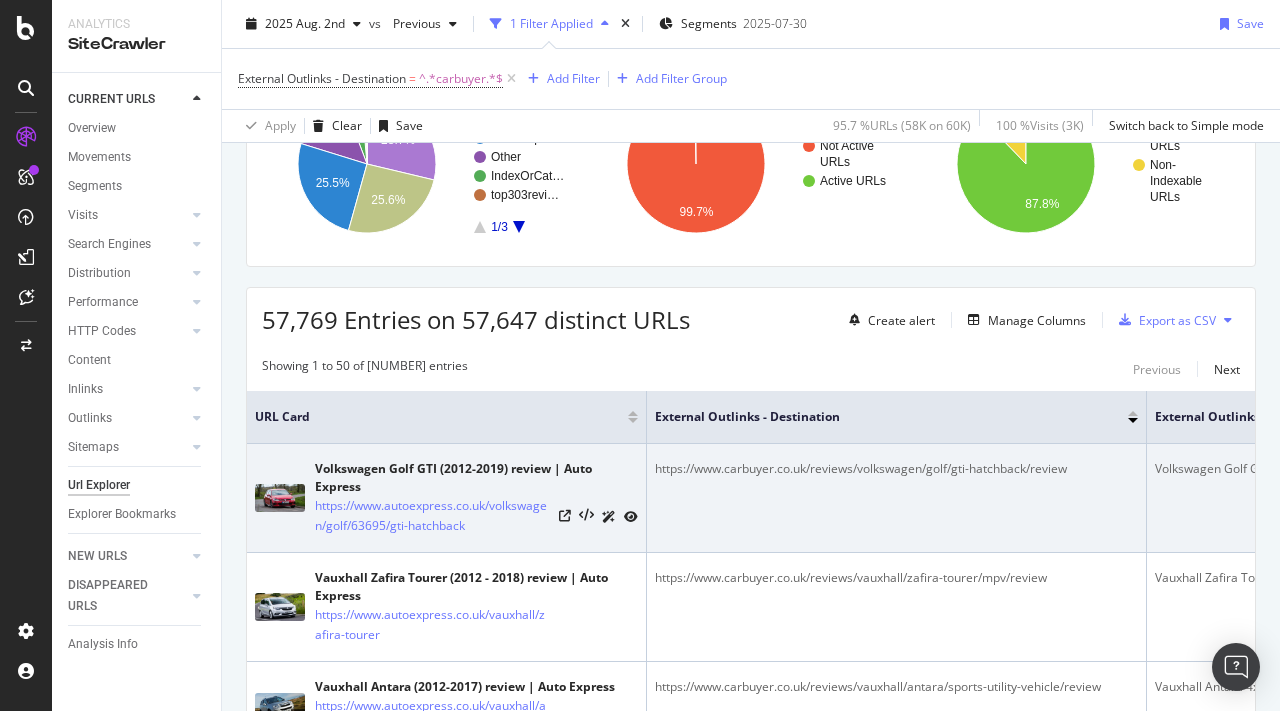 scroll, scrollTop: 0, scrollLeft: 0, axis: both 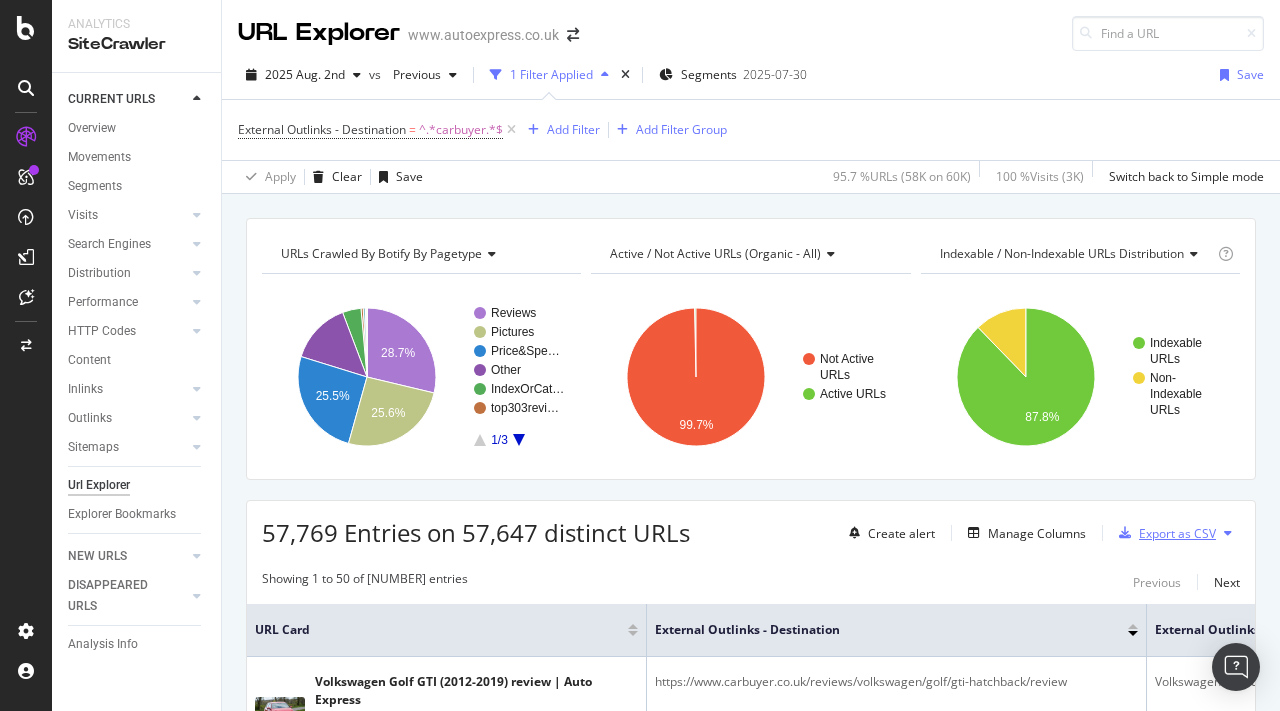 click on "Export as CSV" at bounding box center (1177, 533) 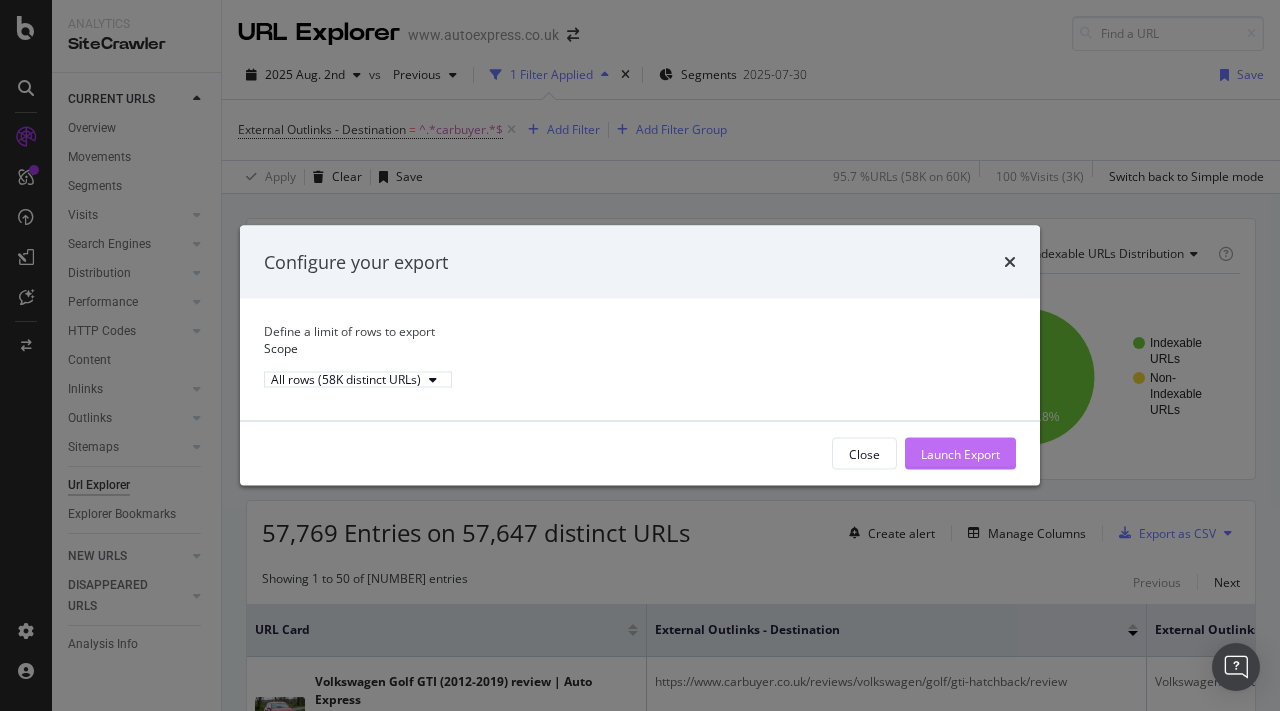 click on "Launch Export" at bounding box center (960, 453) 